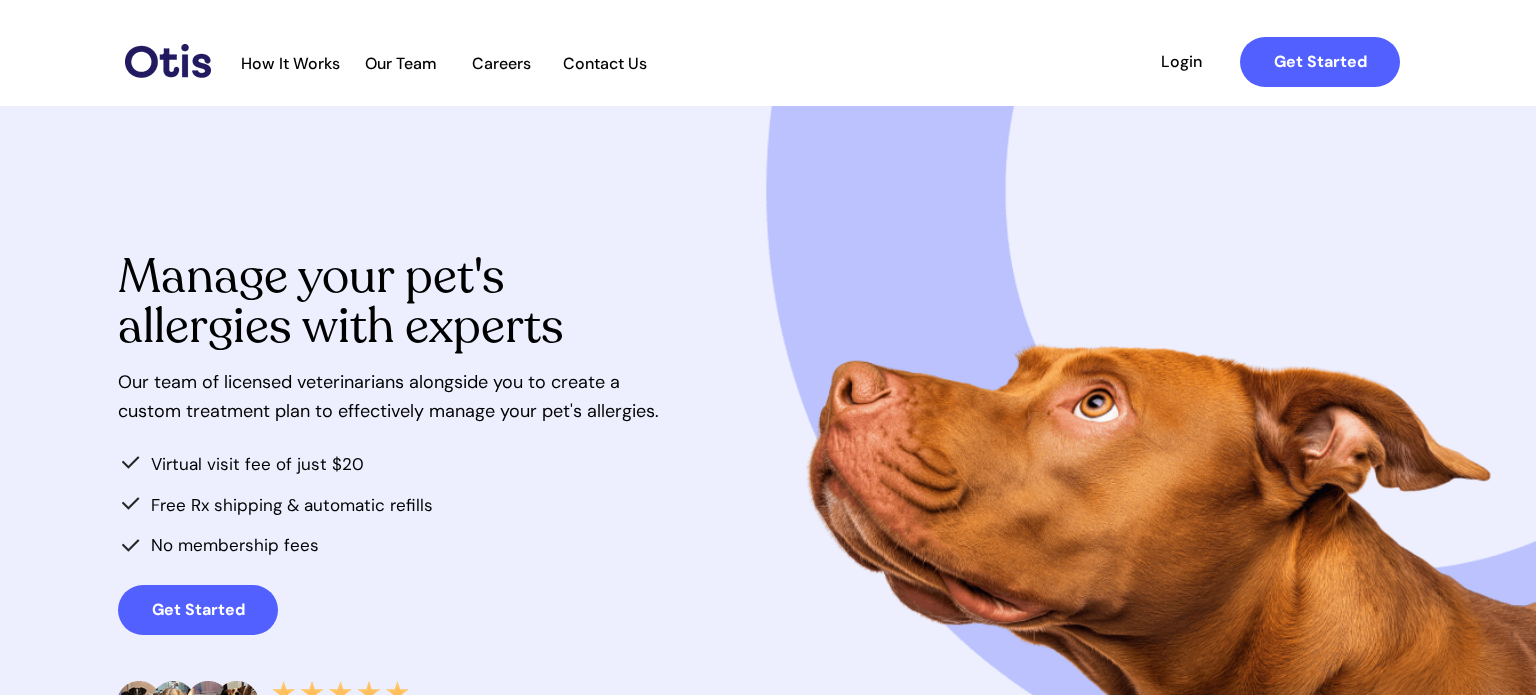 scroll, scrollTop: 0, scrollLeft: 0, axis: both 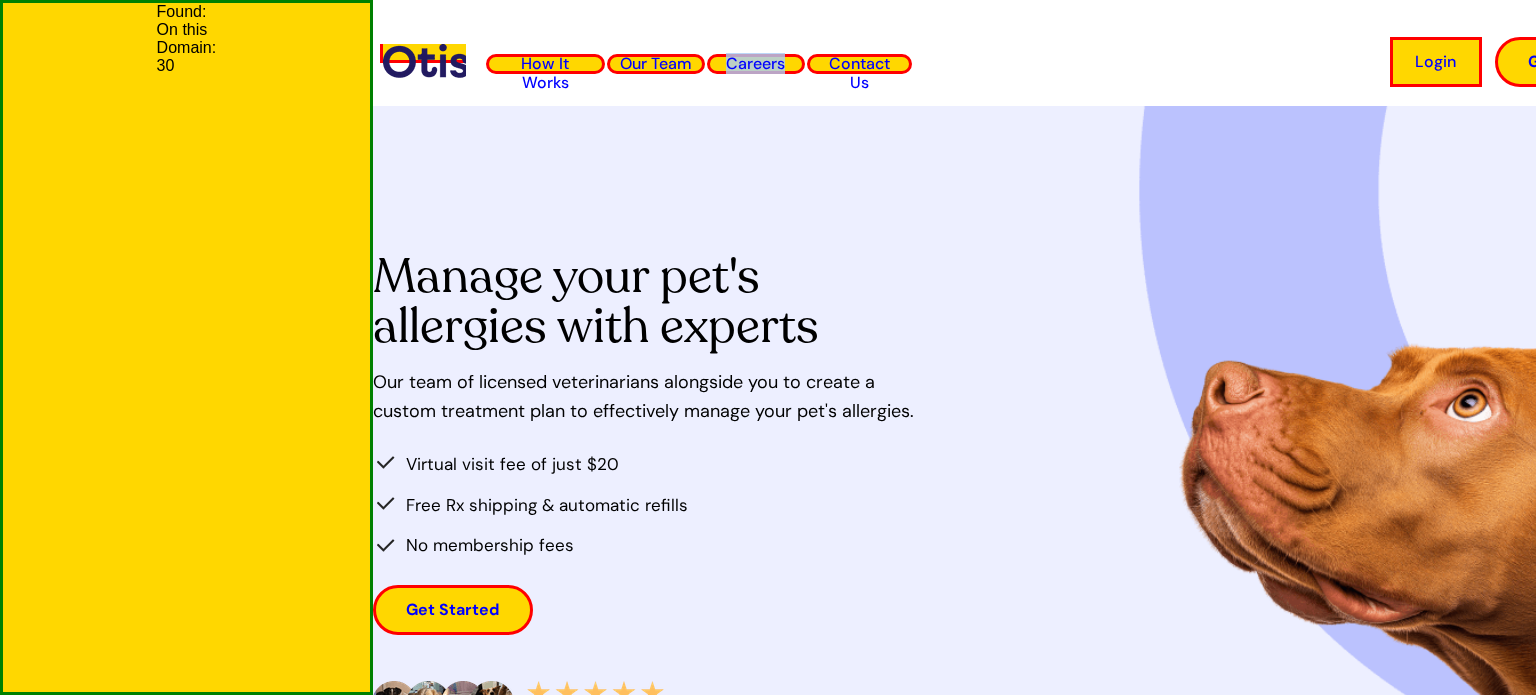 click on "Contact Us" at bounding box center [859, 73] 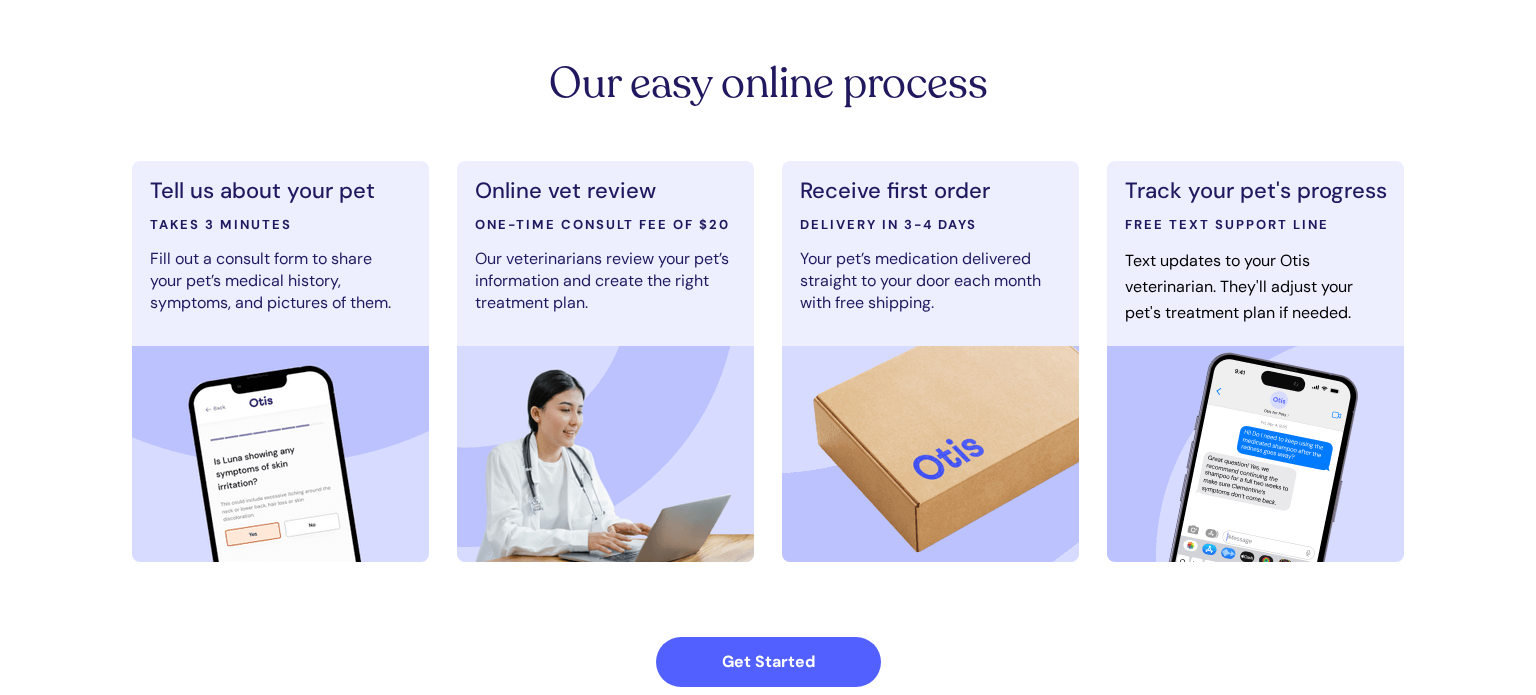 scroll, scrollTop: 1104, scrollLeft: 0, axis: vertical 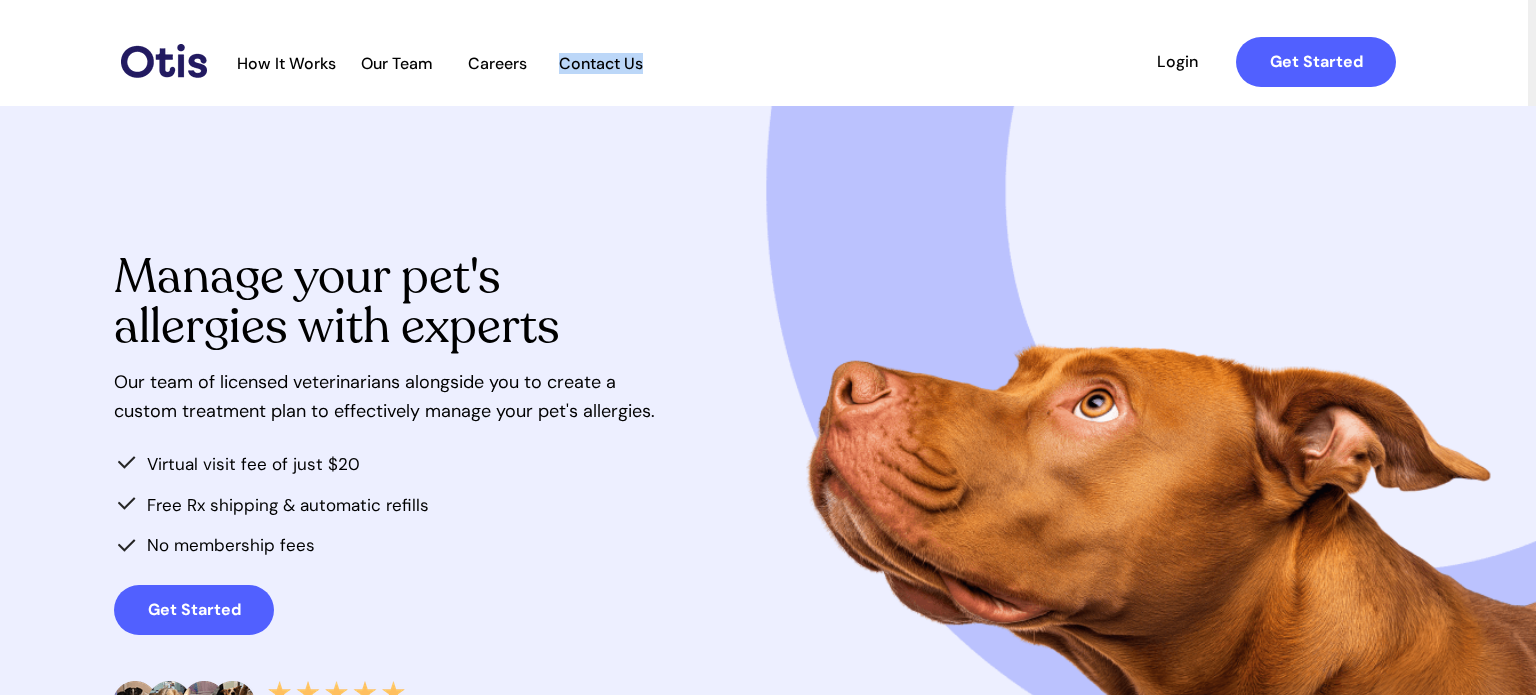 click on "Manage your pet's allergies with experts" at bounding box center (368, 308) 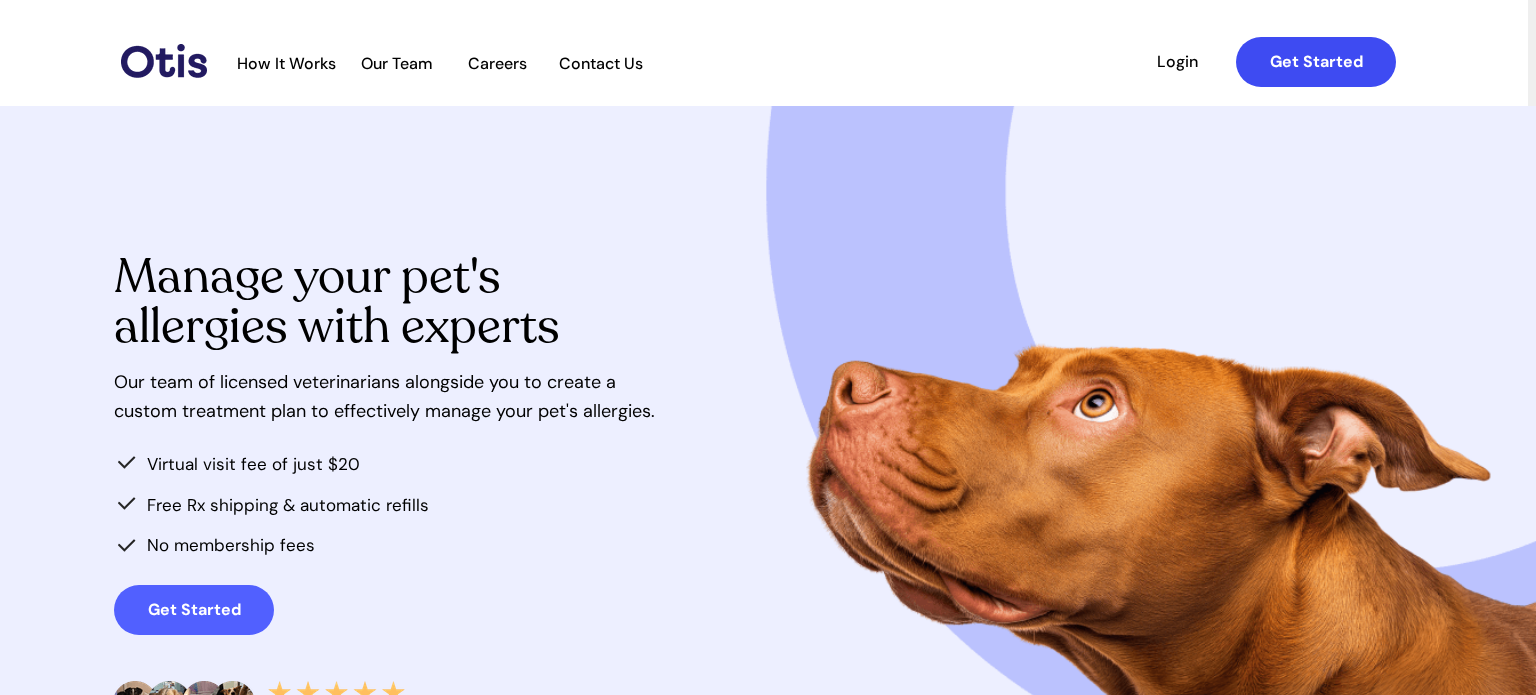 click on "Get Started" at bounding box center [1316, 61] 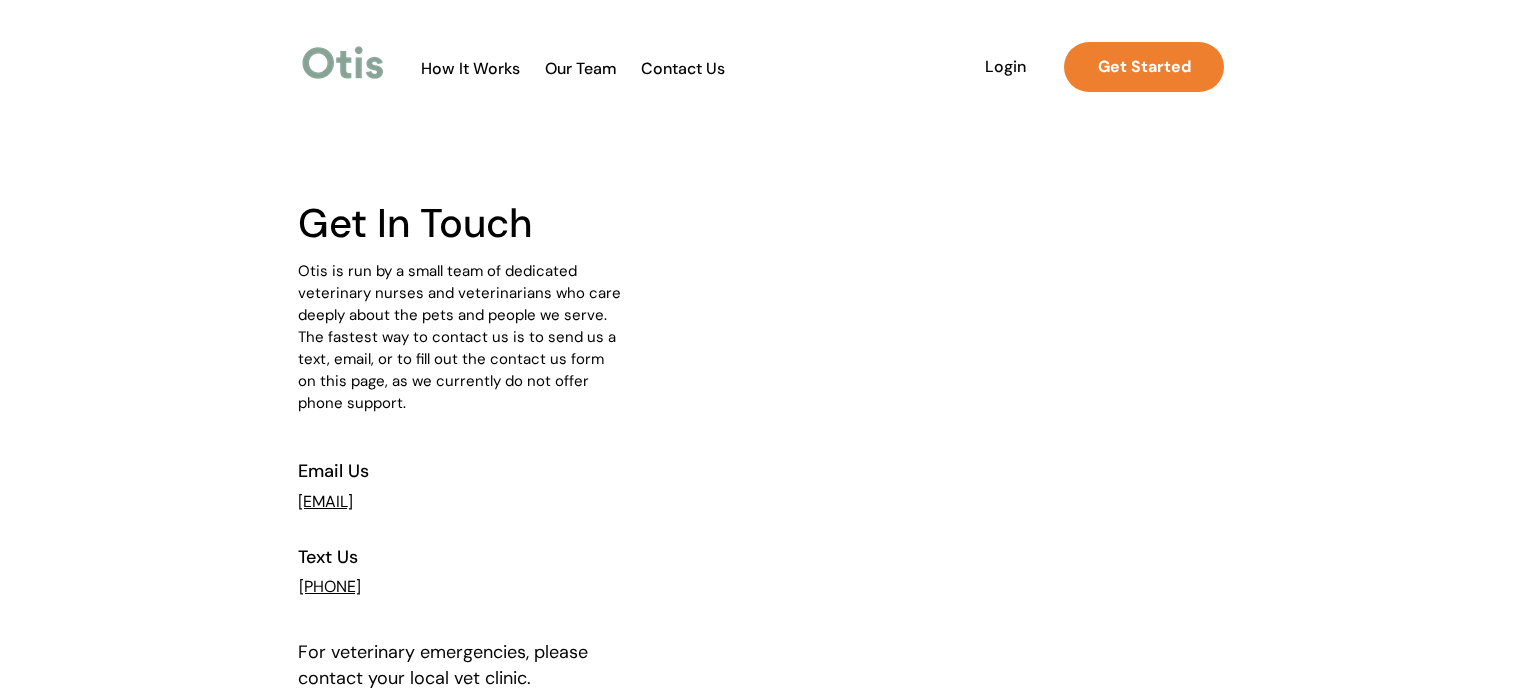 scroll, scrollTop: 0, scrollLeft: 0, axis: both 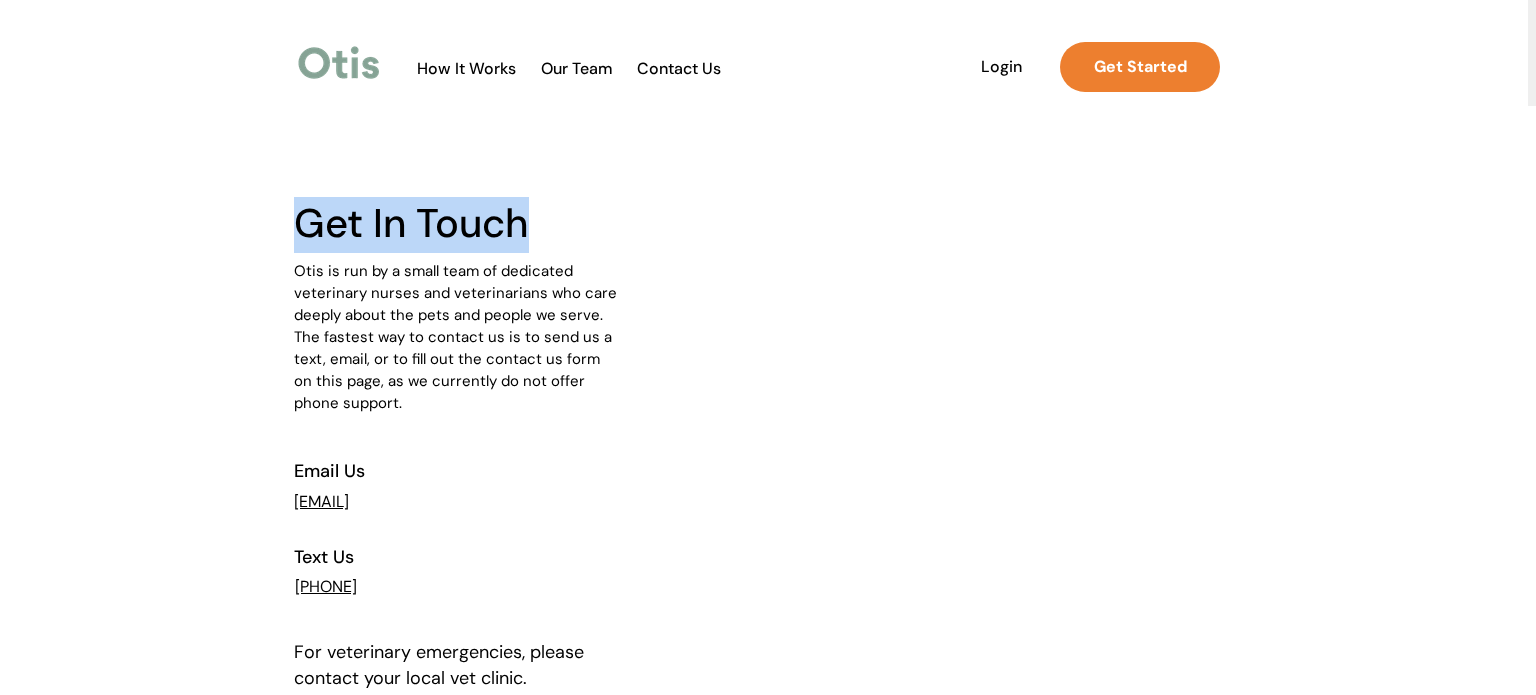 drag, startPoint x: 304, startPoint y: 222, endPoint x: 531, endPoint y: 226, distance: 227.03523 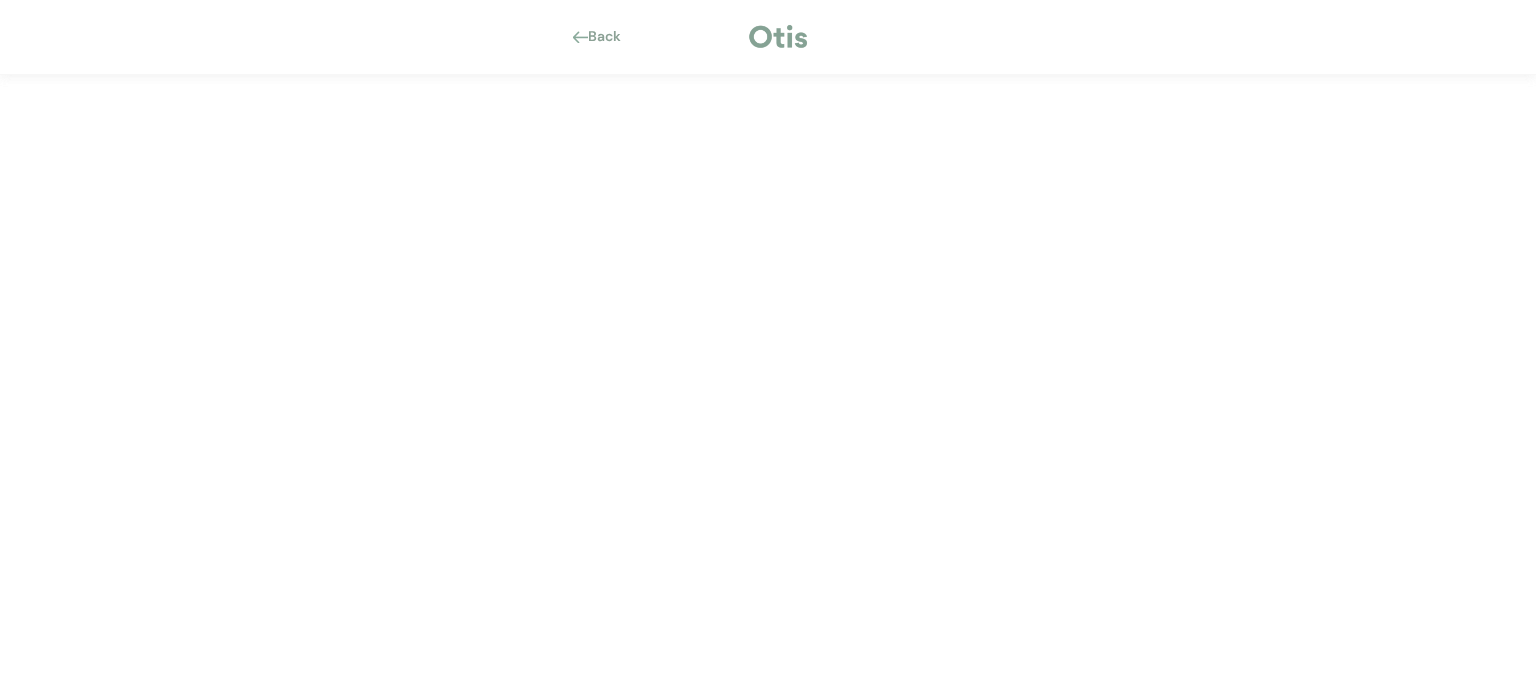 scroll, scrollTop: 0, scrollLeft: 0, axis: both 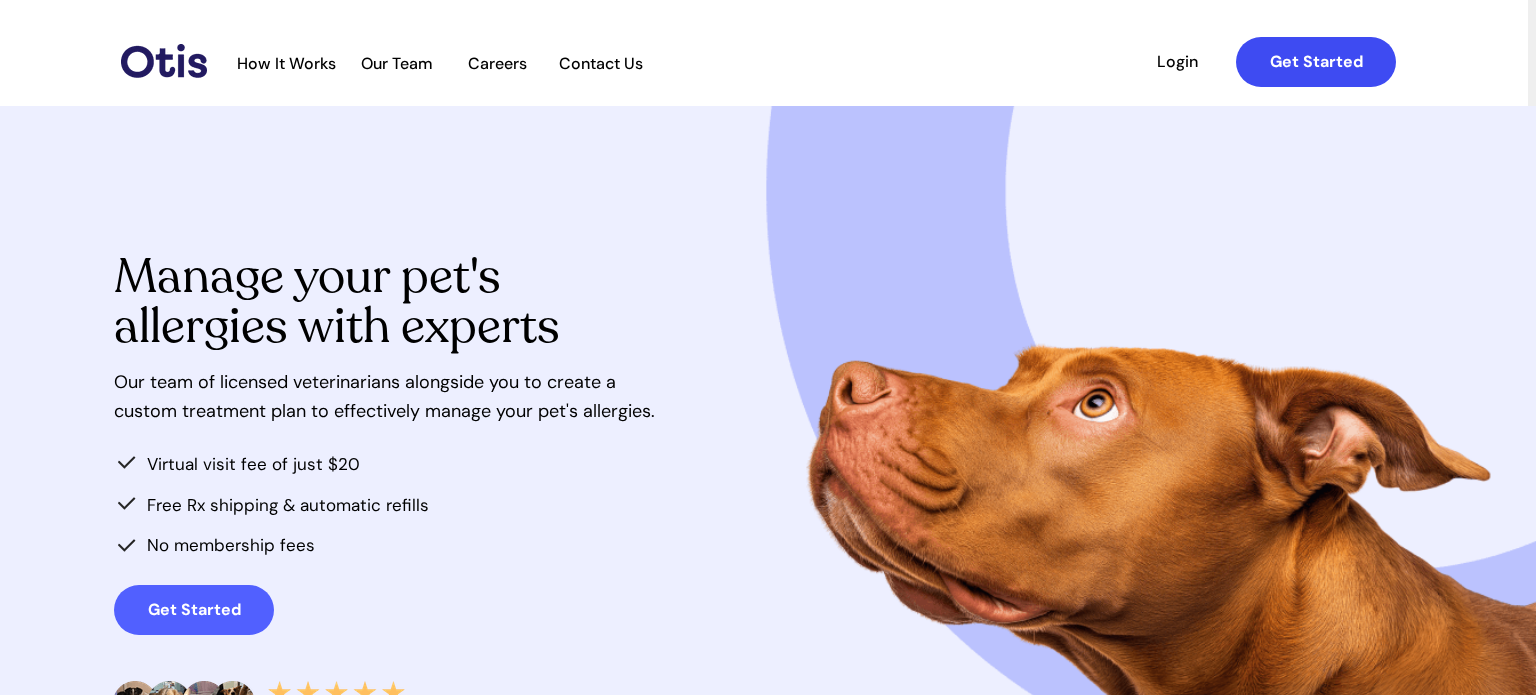 click on "Get Started" at bounding box center [1316, 61] 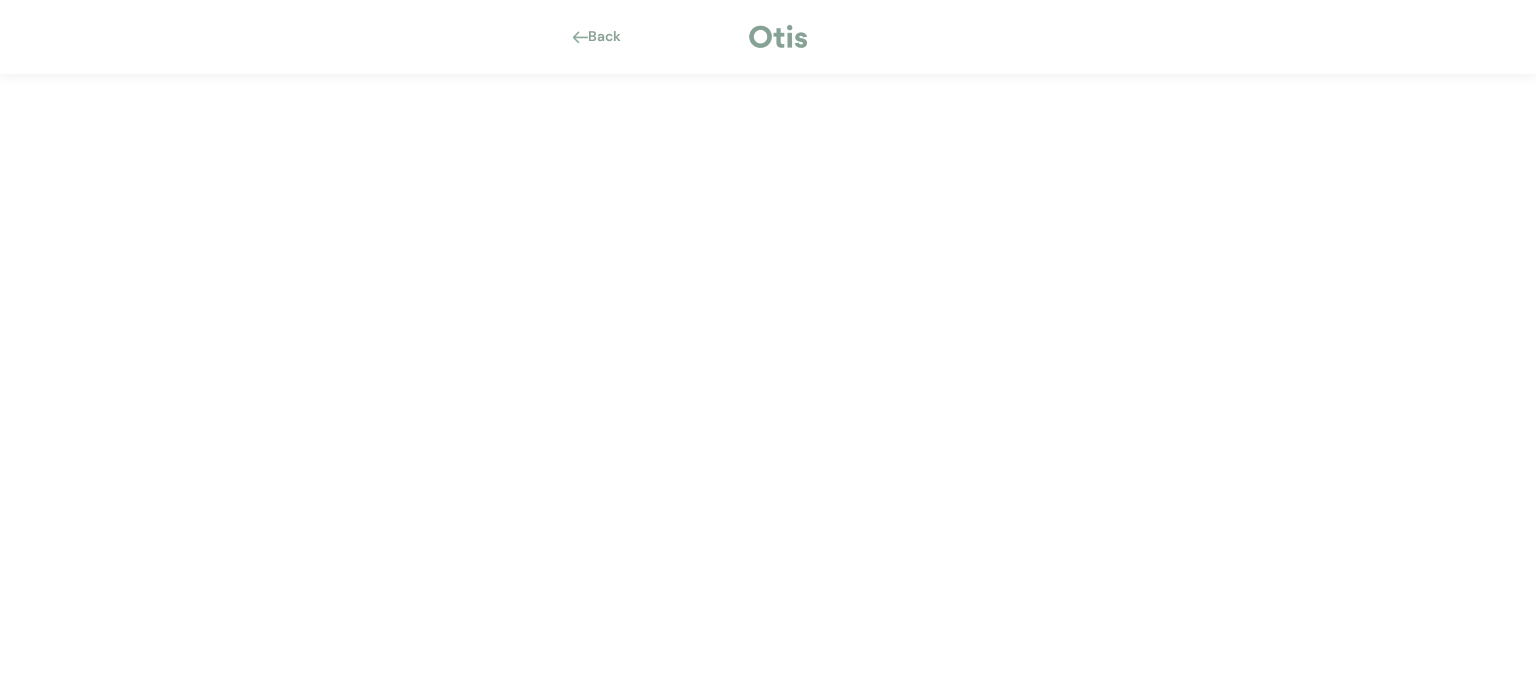 scroll, scrollTop: 0, scrollLeft: 0, axis: both 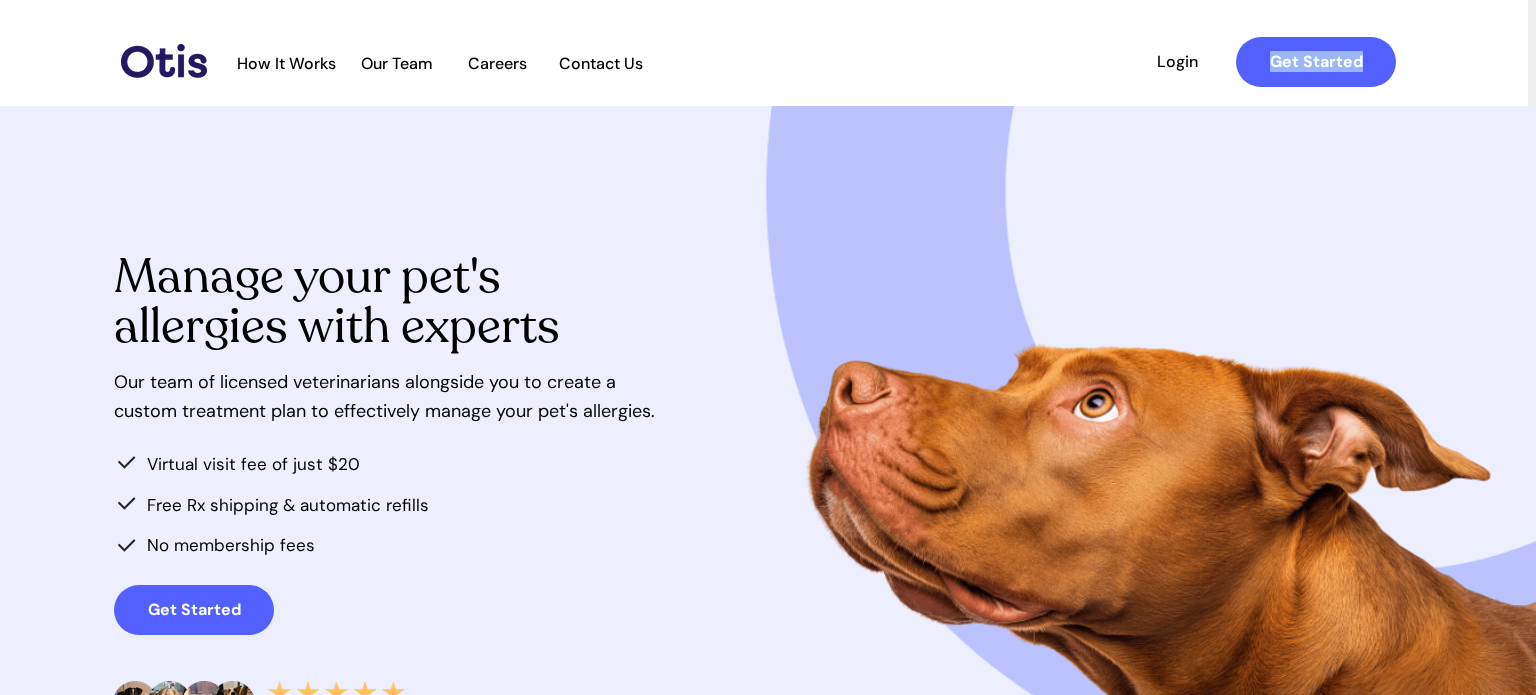 click at bounding box center (768, 451) 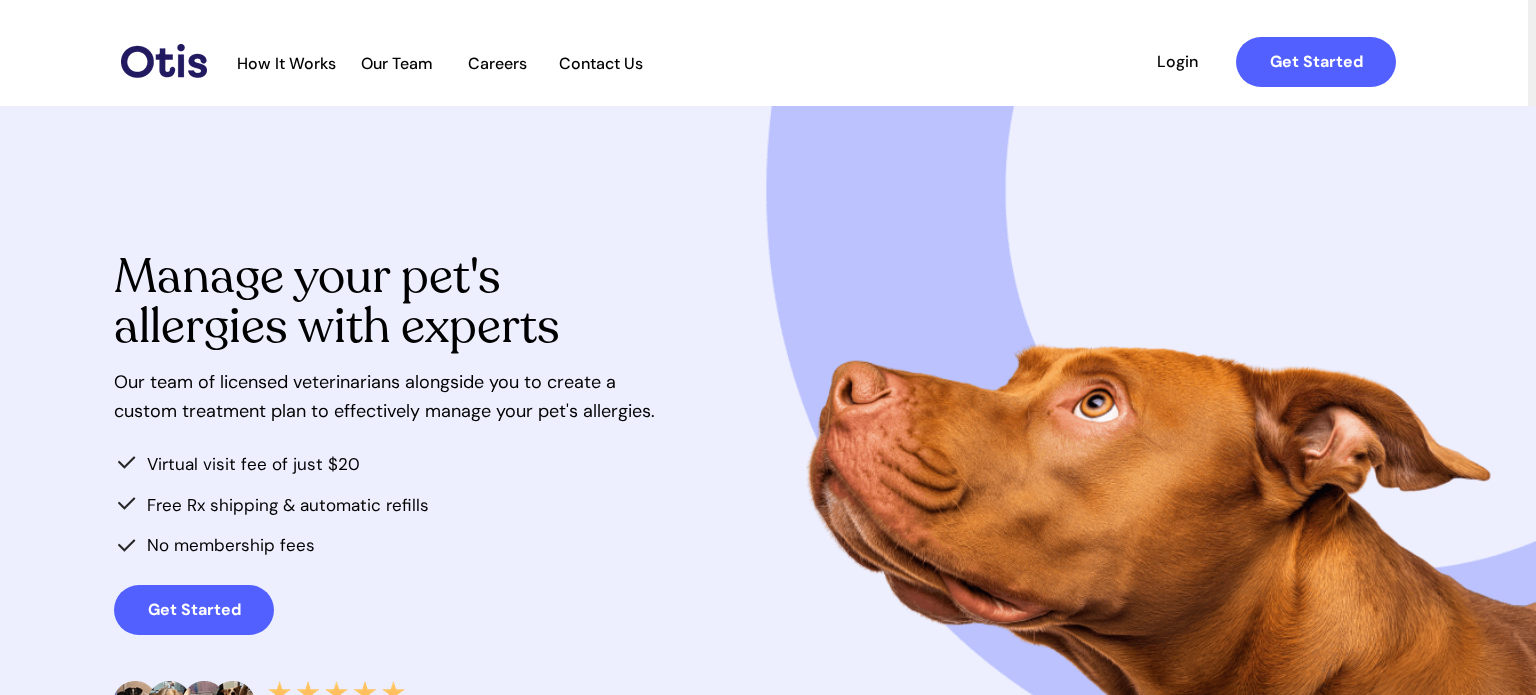 click at bounding box center [768, 451] 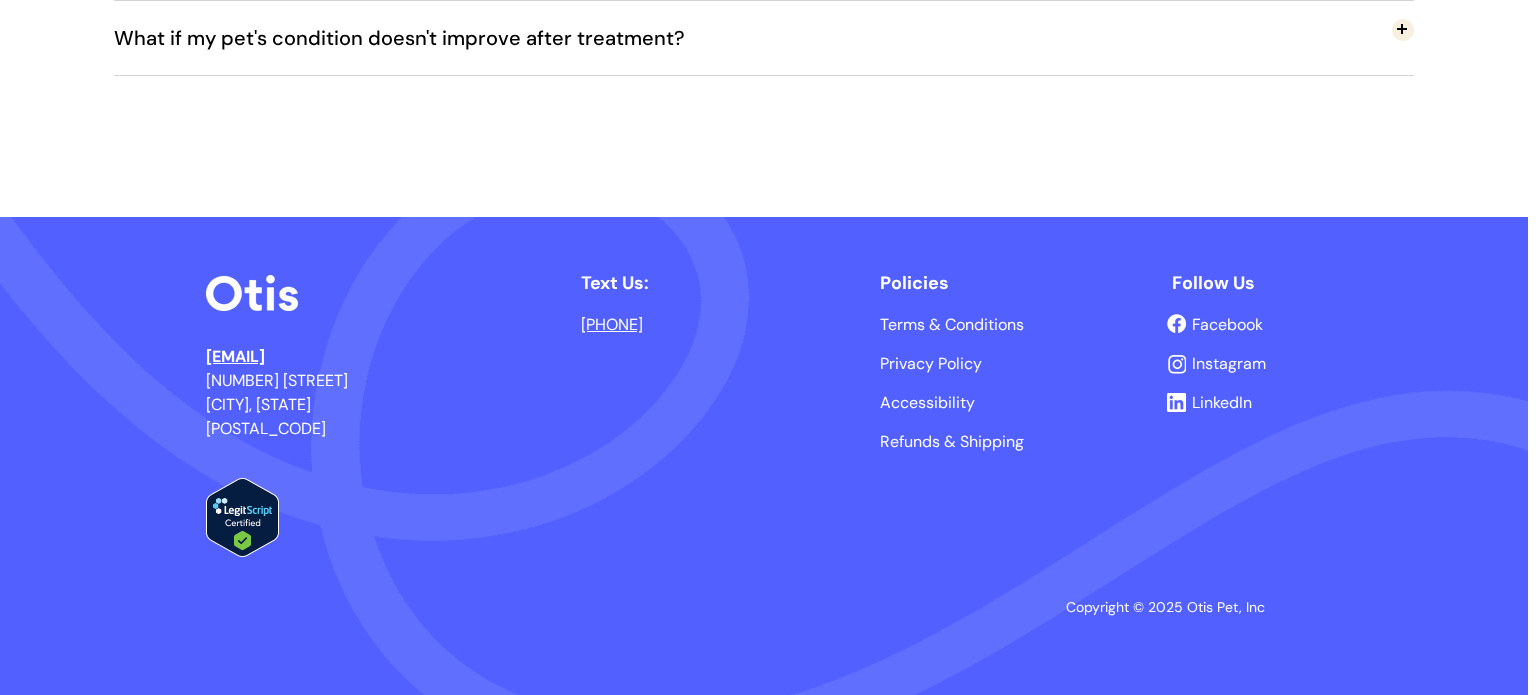 scroll, scrollTop: 0, scrollLeft: 0, axis: both 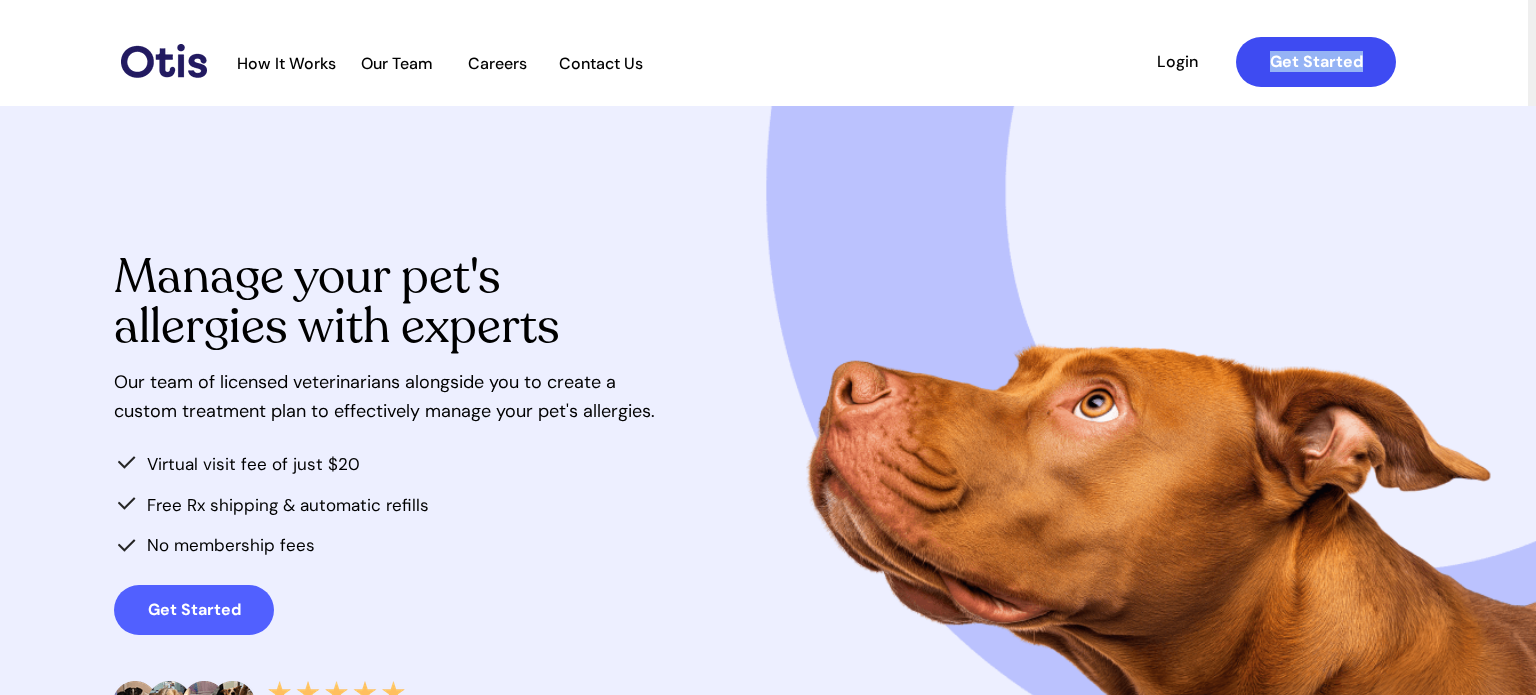 copy on "Get Started" 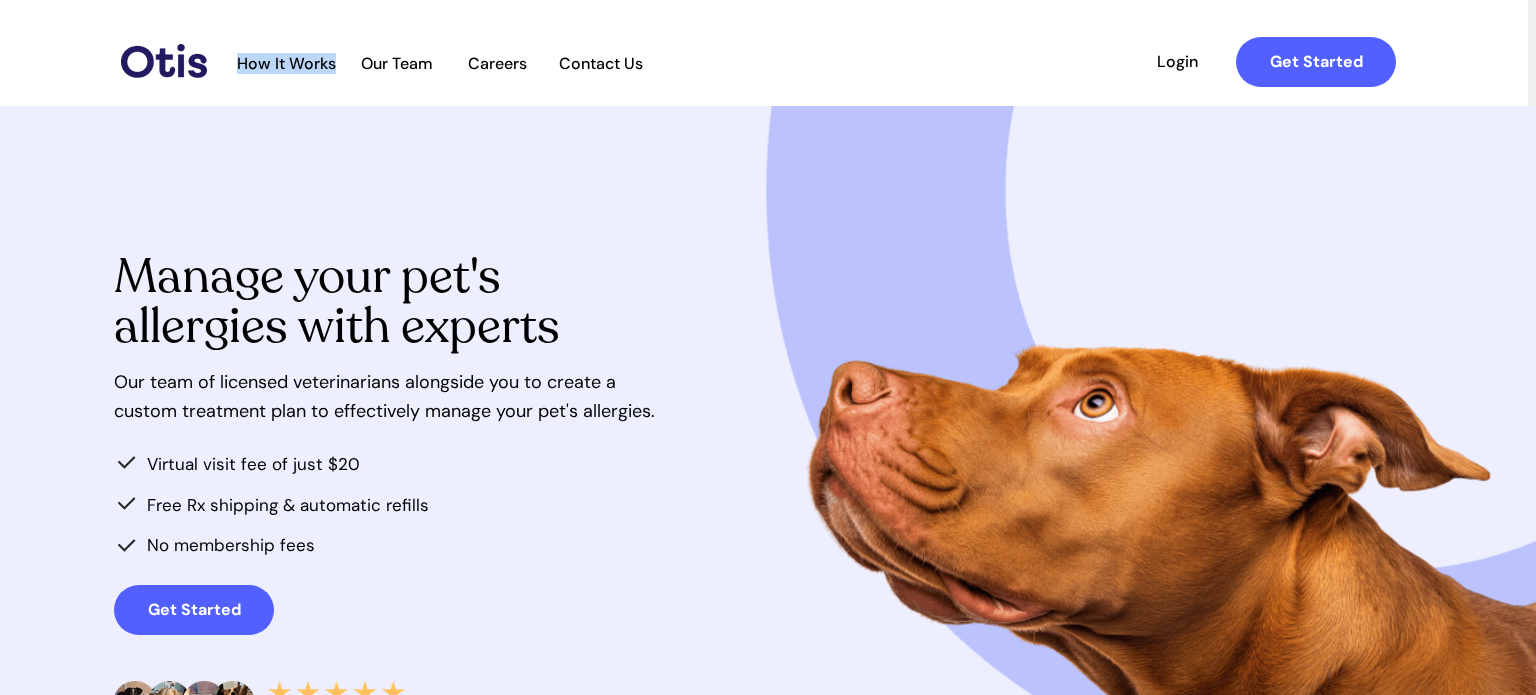 copy on "How It Works" 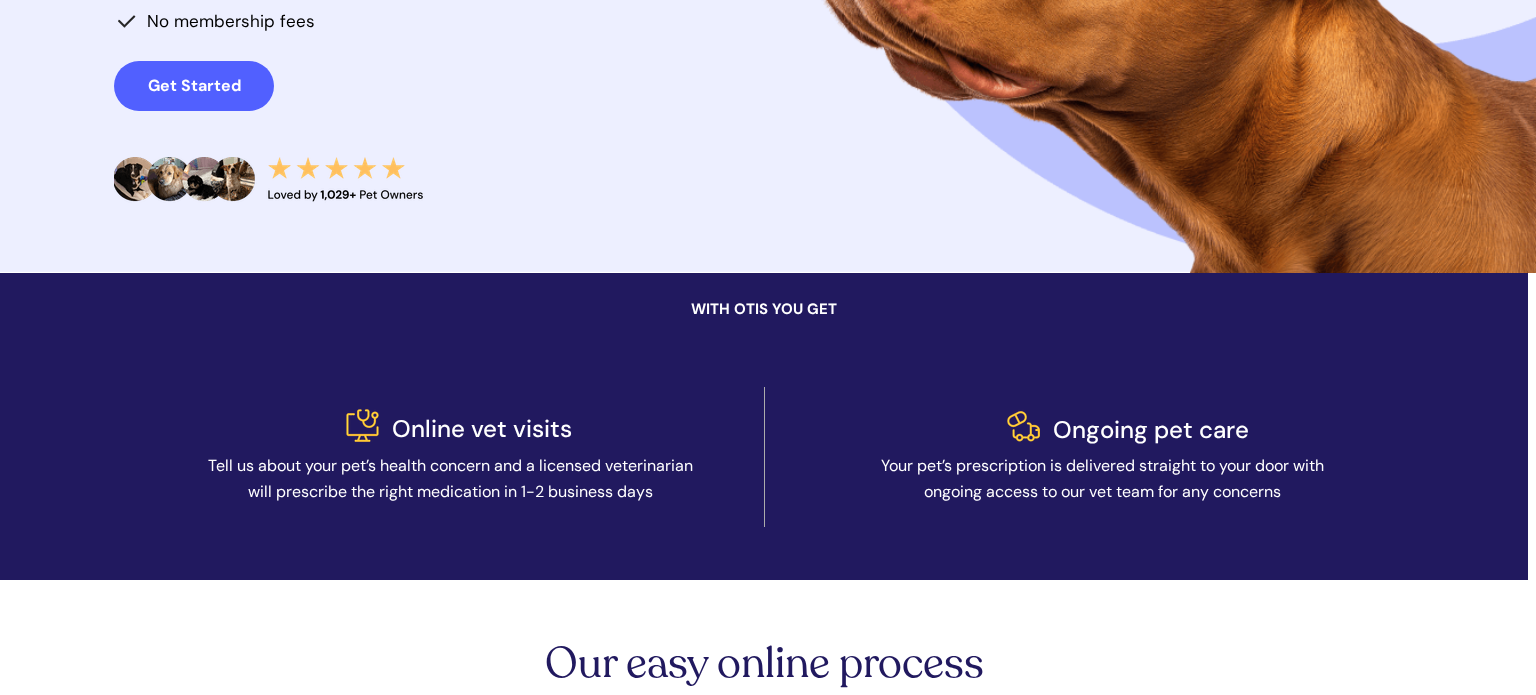 scroll, scrollTop: 525, scrollLeft: 0, axis: vertical 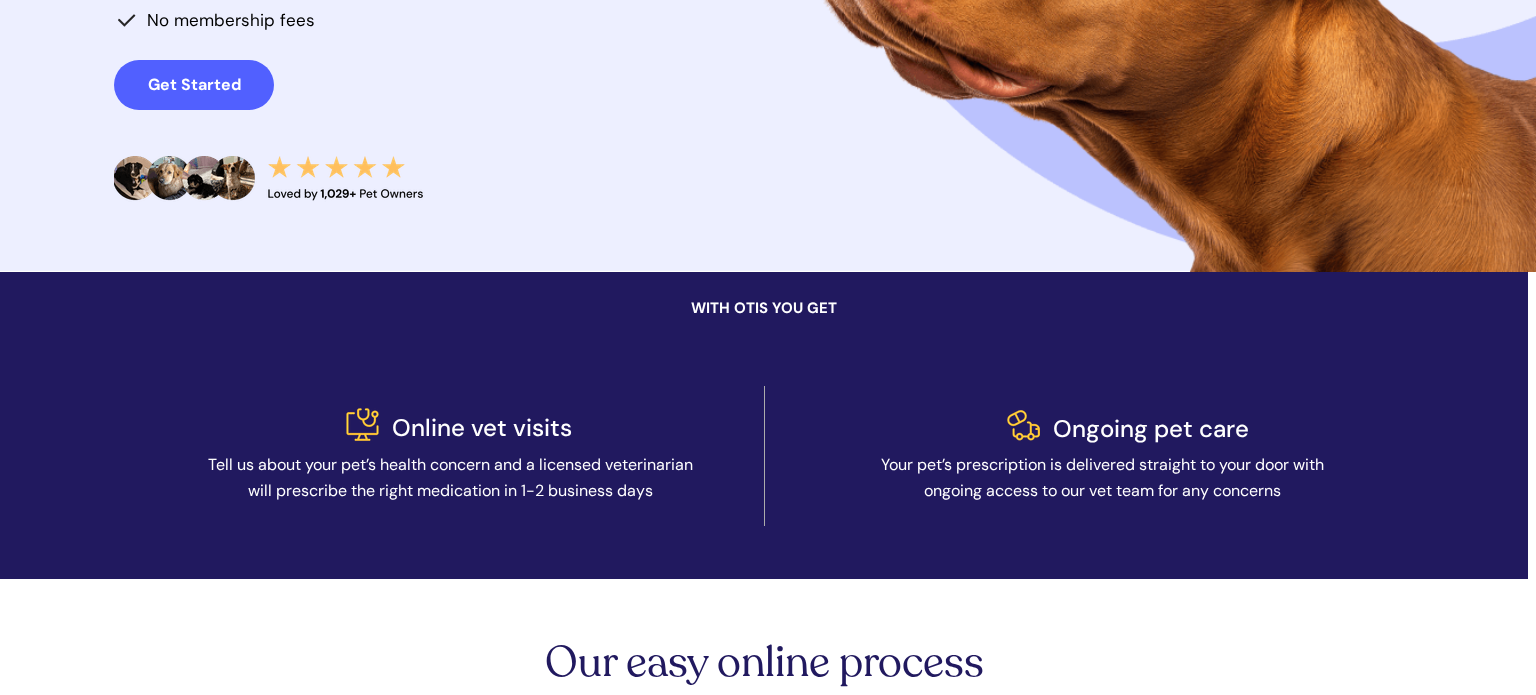 click on "Ongoing pet care" at bounding box center [1151, 428] 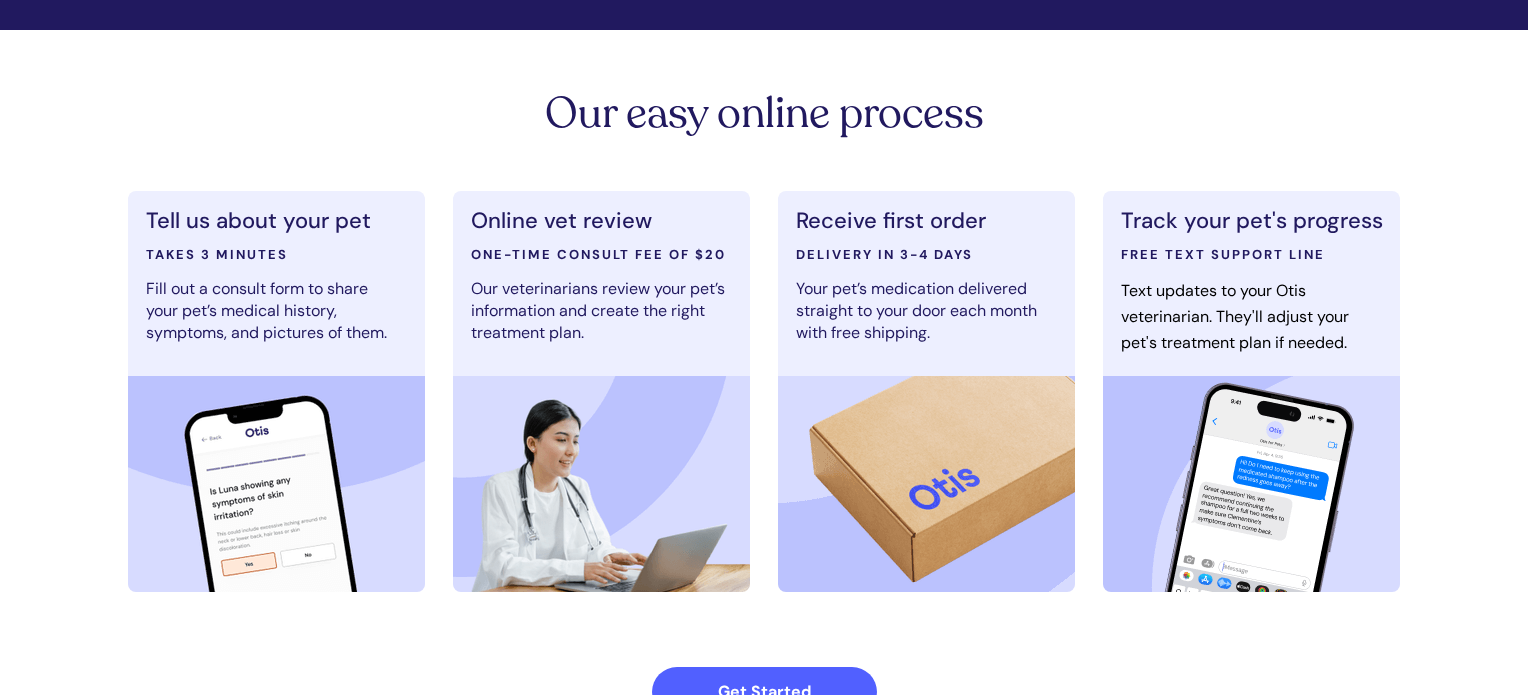 scroll, scrollTop: 1076, scrollLeft: 0, axis: vertical 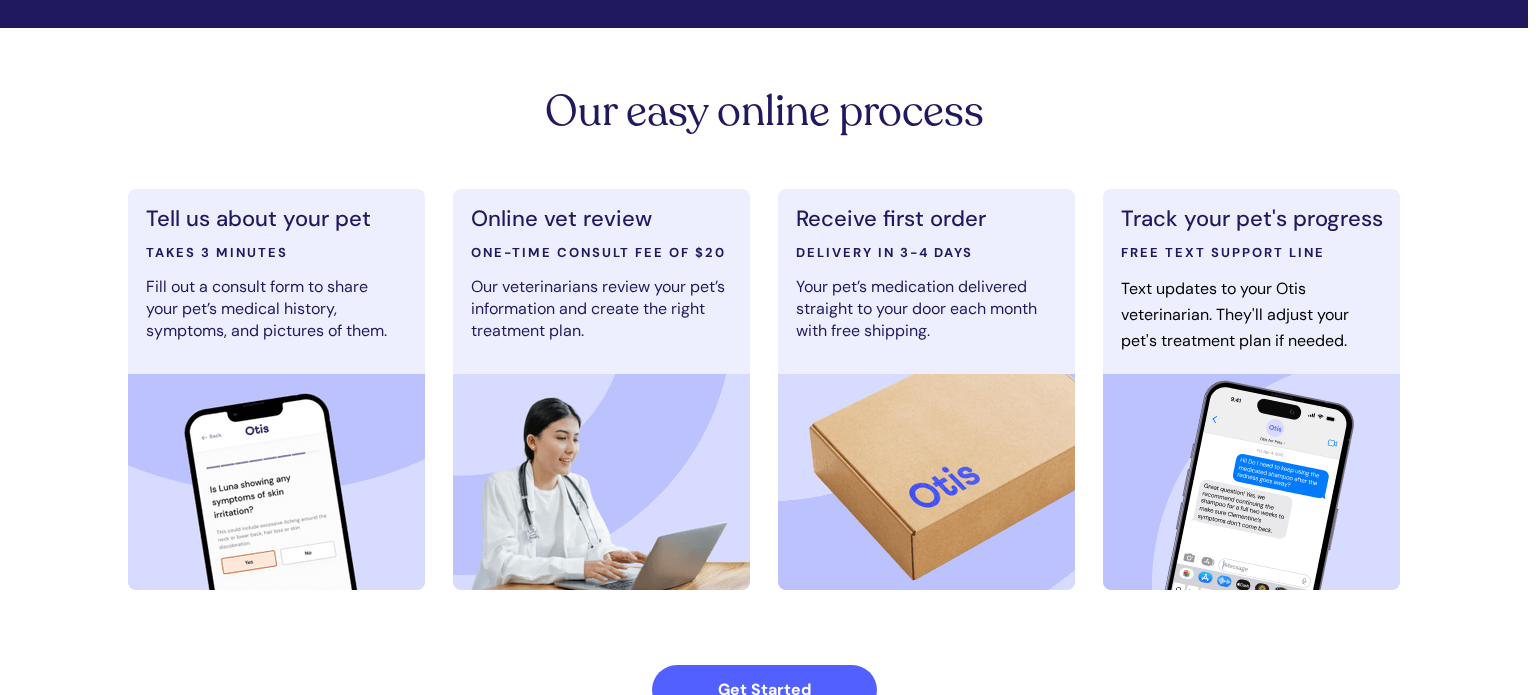 click on "ONE-TIME CONSULT FEE OF $20" at bounding box center (598, 252) 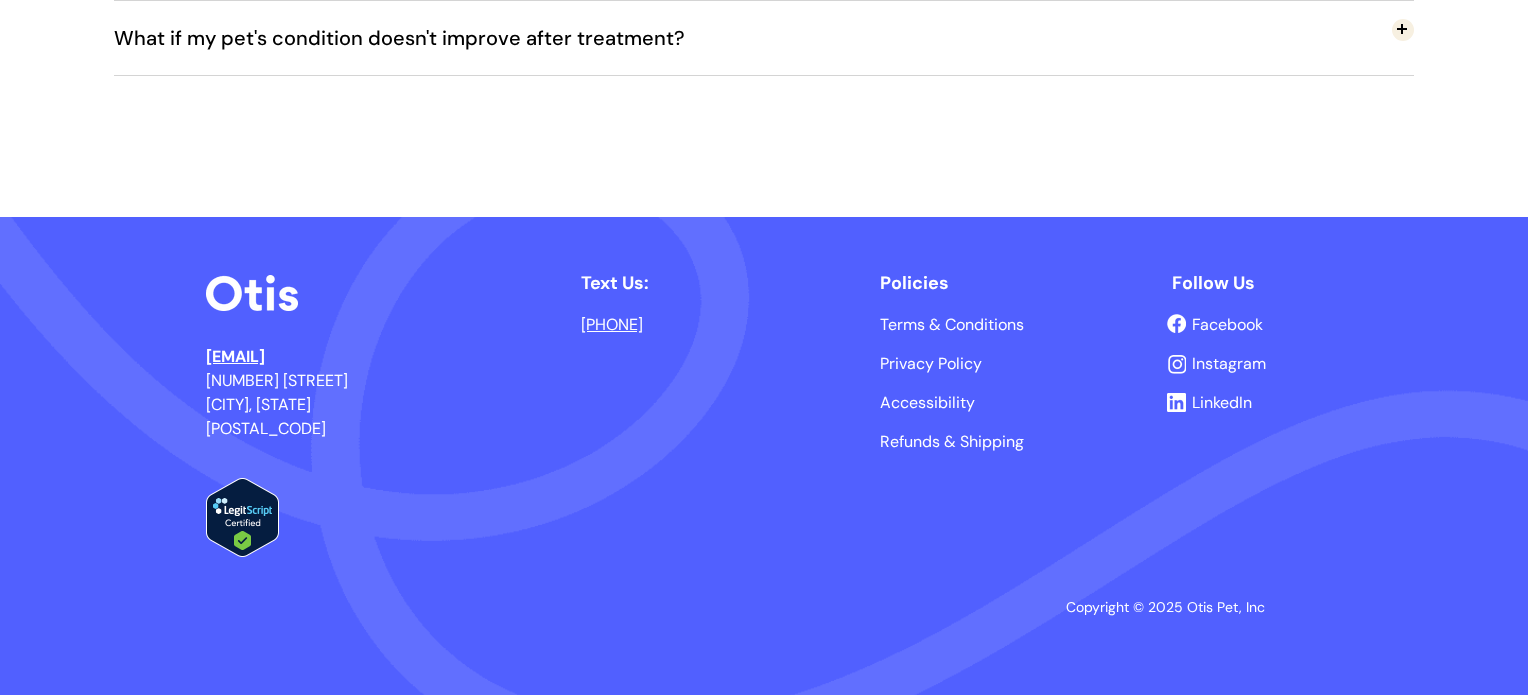 scroll, scrollTop: 0, scrollLeft: 0, axis: both 